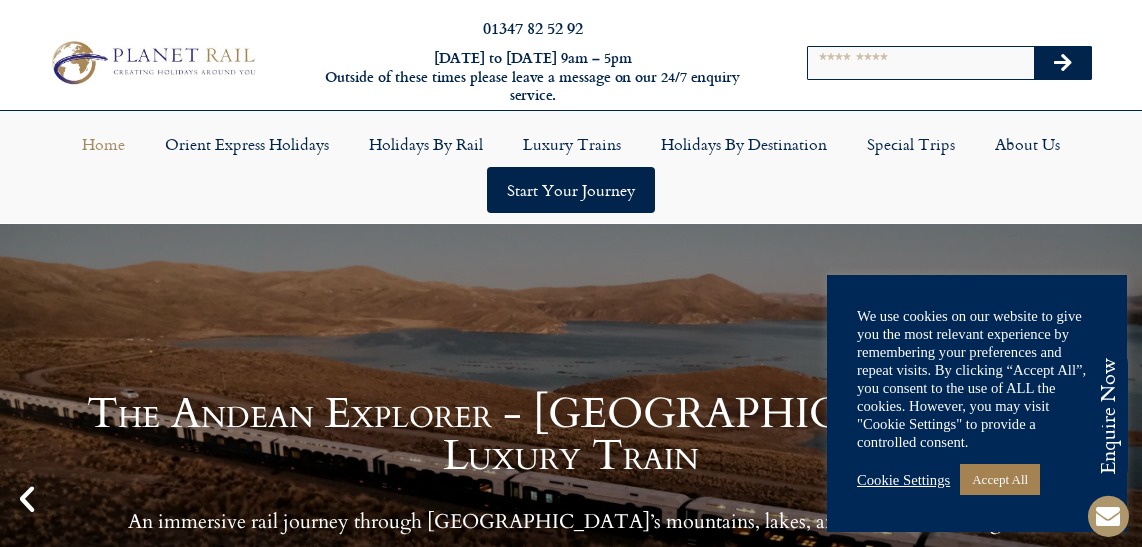 scroll, scrollTop: 0, scrollLeft: 0, axis: both 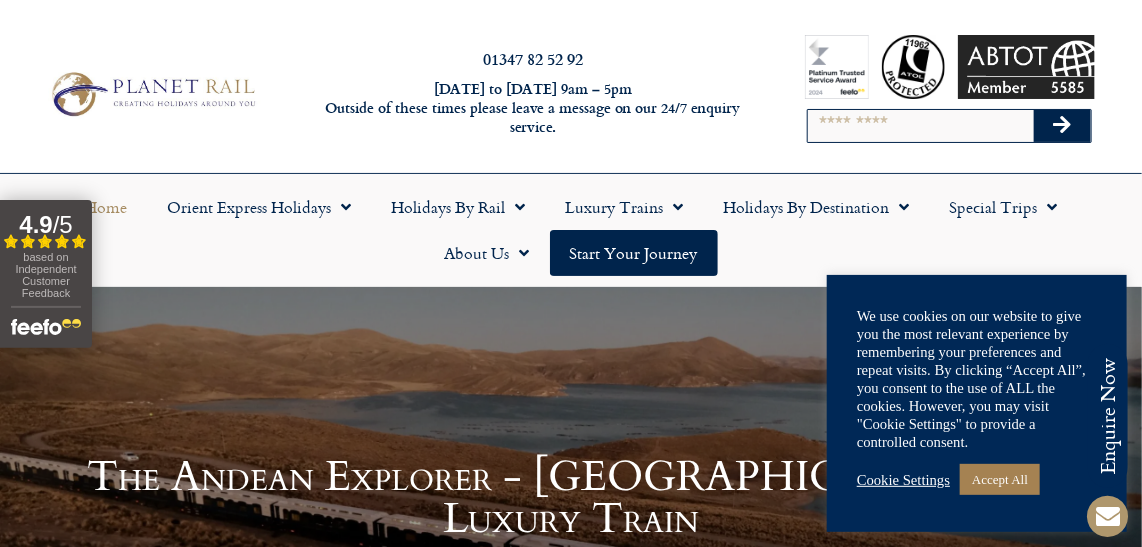 click on "Accept All" at bounding box center [1000, 479] 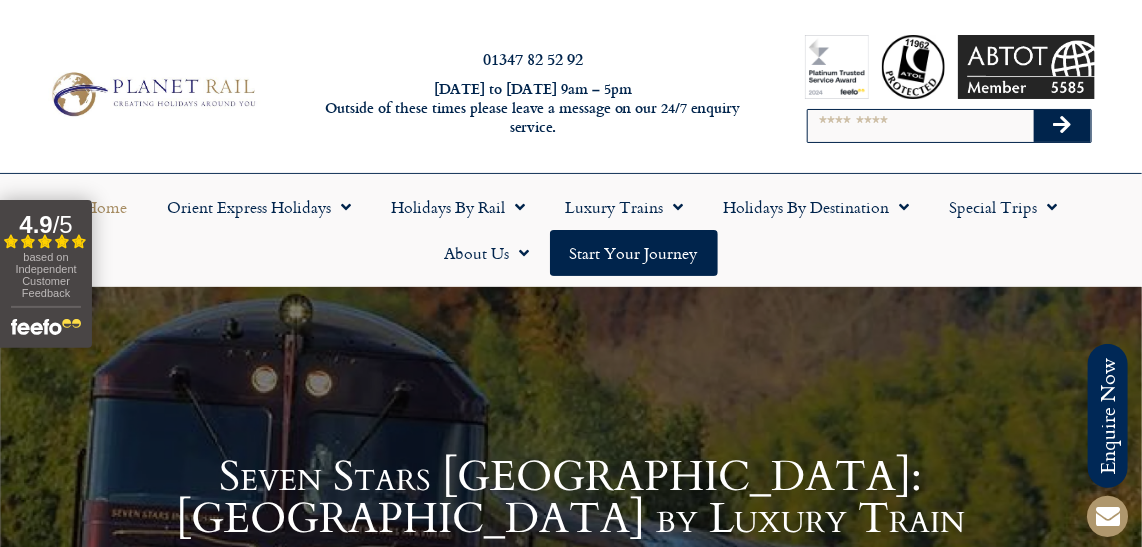 scroll, scrollTop: 0, scrollLeft: 0, axis: both 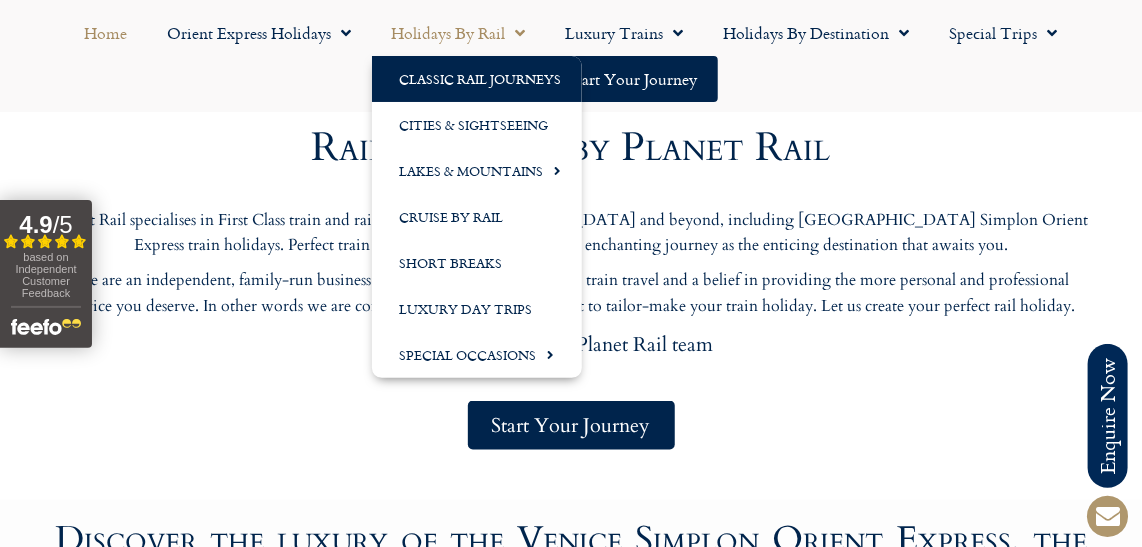 click on "Classic Rail Journeys" 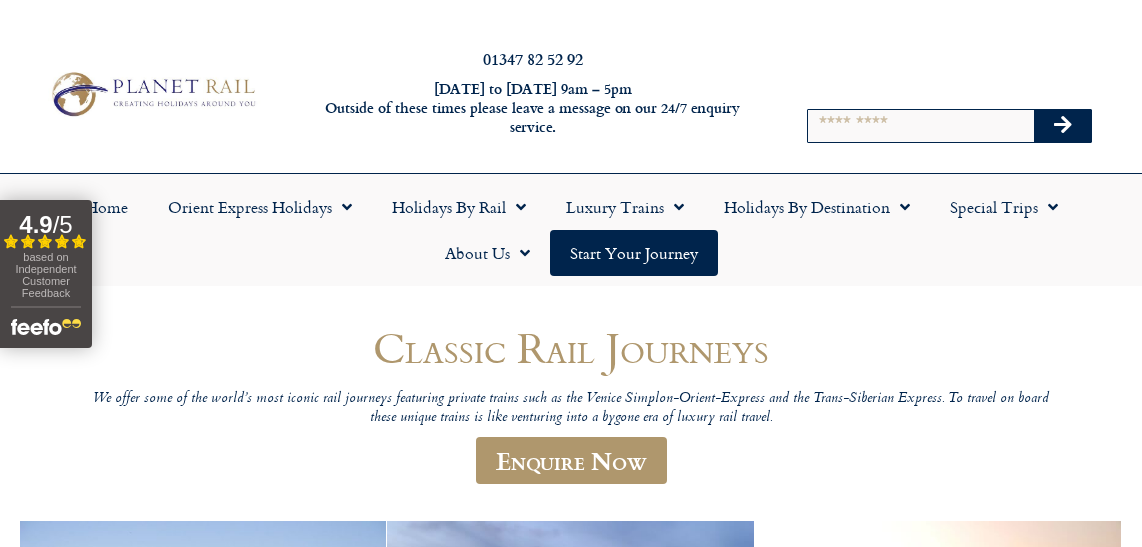 scroll, scrollTop: 0, scrollLeft: 0, axis: both 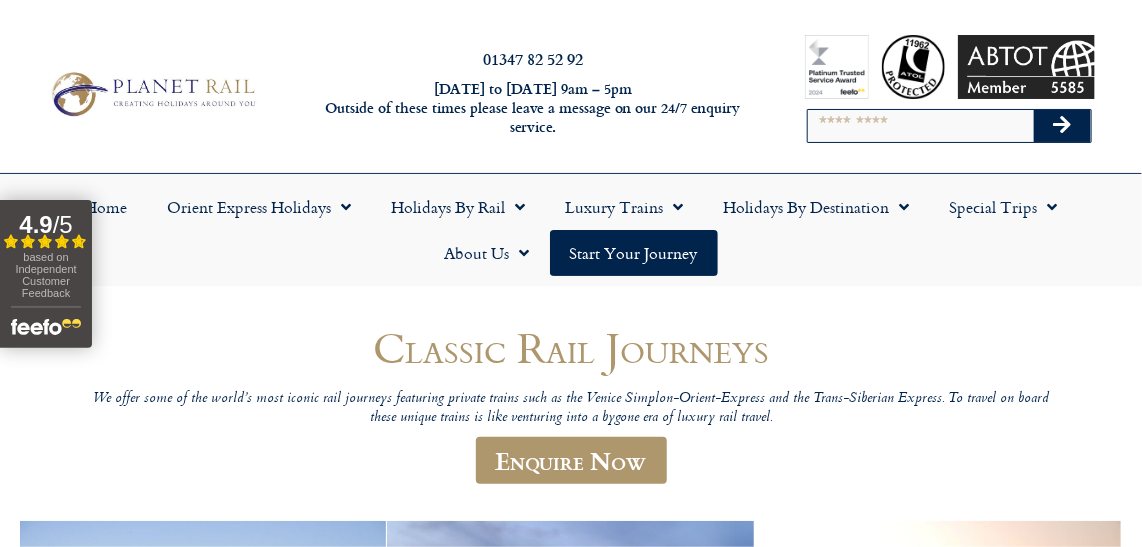 click on "Classic Rail Journeys
We offer some of the world’s most iconic rail journeys featuring private trains such as the Venice Simplon-Orient-Express and the Trans-Siberian Express. To travel on board these unique trains is like venturing into a bygone era of luxury rail travel.
Enquire Now
Charm & Beauty of Lake Garda via Locarno by First Class rail
Prices from £1,595 per person
Madrid, Valencia & Barcelona by First Class Rail
Prices from £1,645 per person
Morocco’s Imperial Cities by First Class rail and ferry
Prices from £1,795 per person
Rovos Rail – Cape Town – Pretoria – Victoria Falls
Prices from £4,495 per person
The Glacier Express & Scenic Switzerland
Prices From £1,895 per person" at bounding box center (571, 1302) 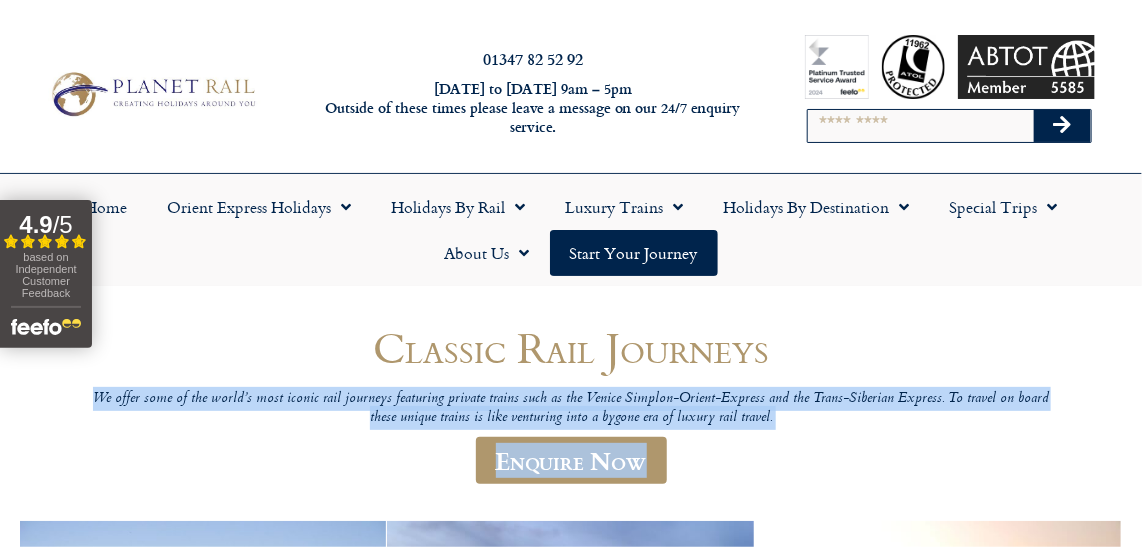 drag, startPoint x: 1140, startPoint y: 416, endPoint x: 1150, endPoint y: 469, distance: 53.935146 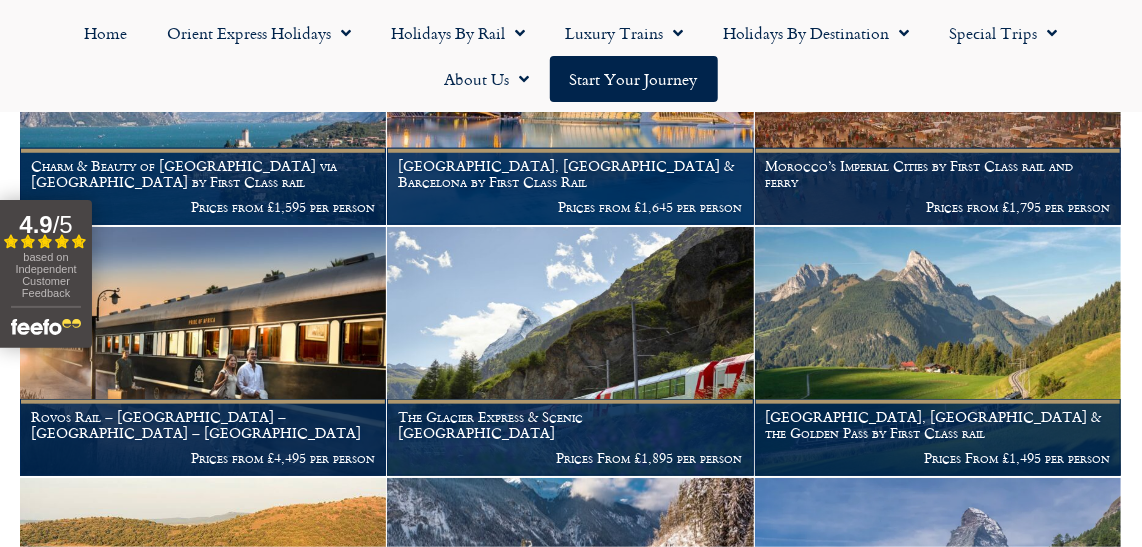 scroll, scrollTop: 569, scrollLeft: 0, axis: vertical 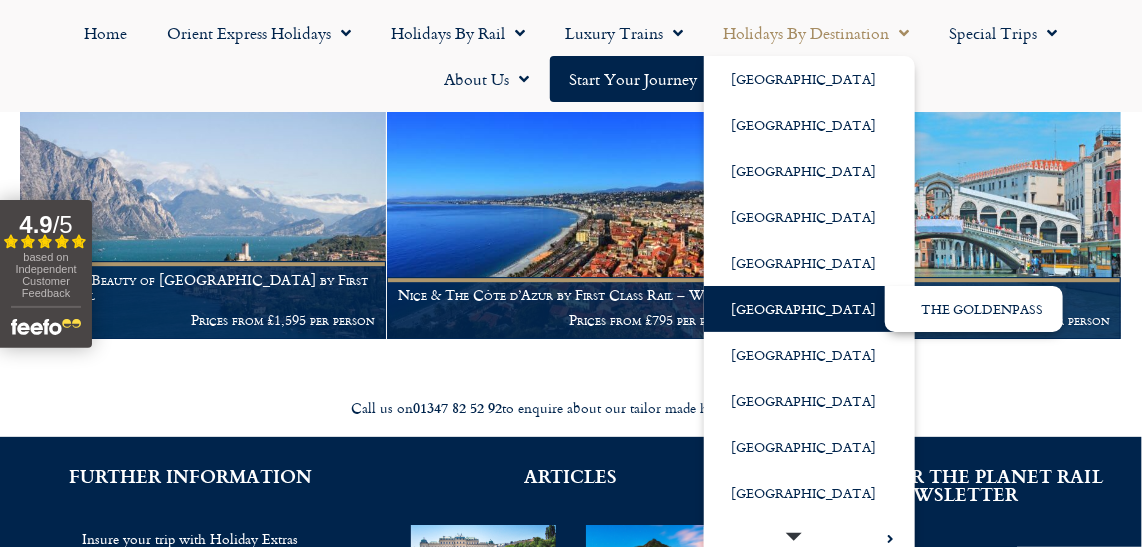 click on "[GEOGRAPHIC_DATA]" 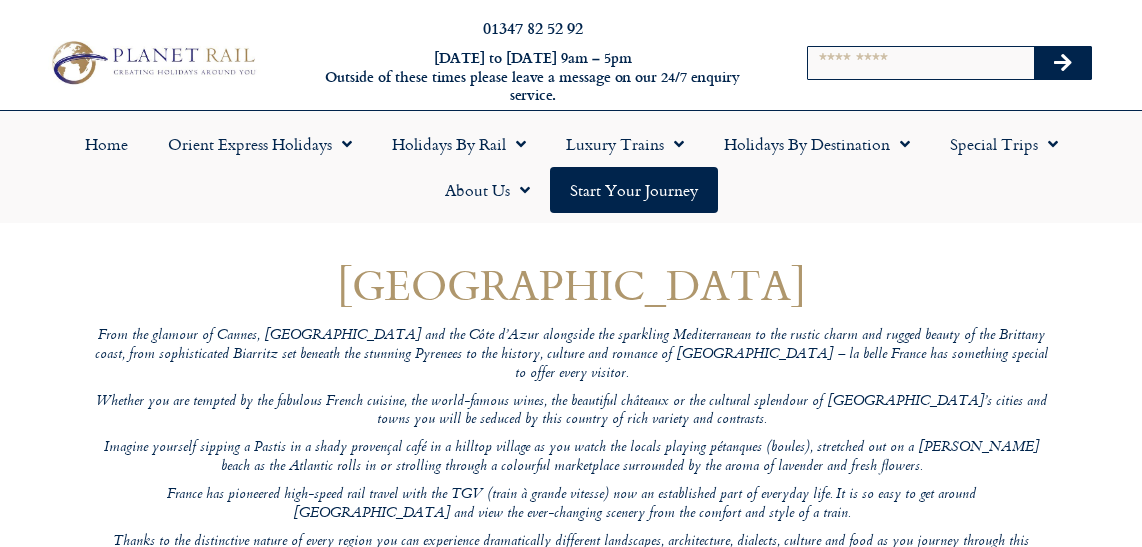 scroll, scrollTop: 0, scrollLeft: 0, axis: both 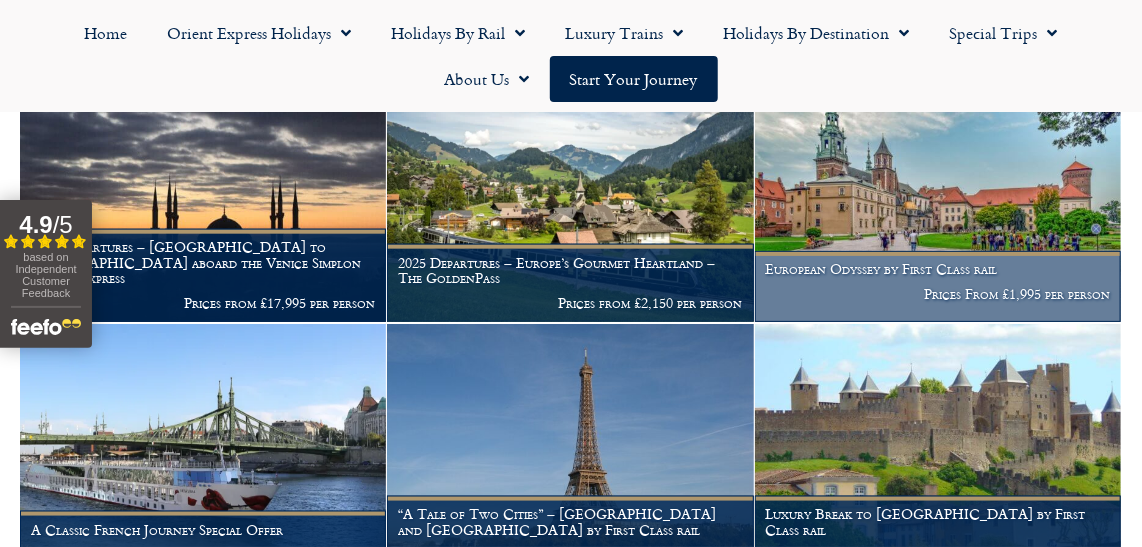 click on "Prices From £1,995 per person" at bounding box center [938, 294] 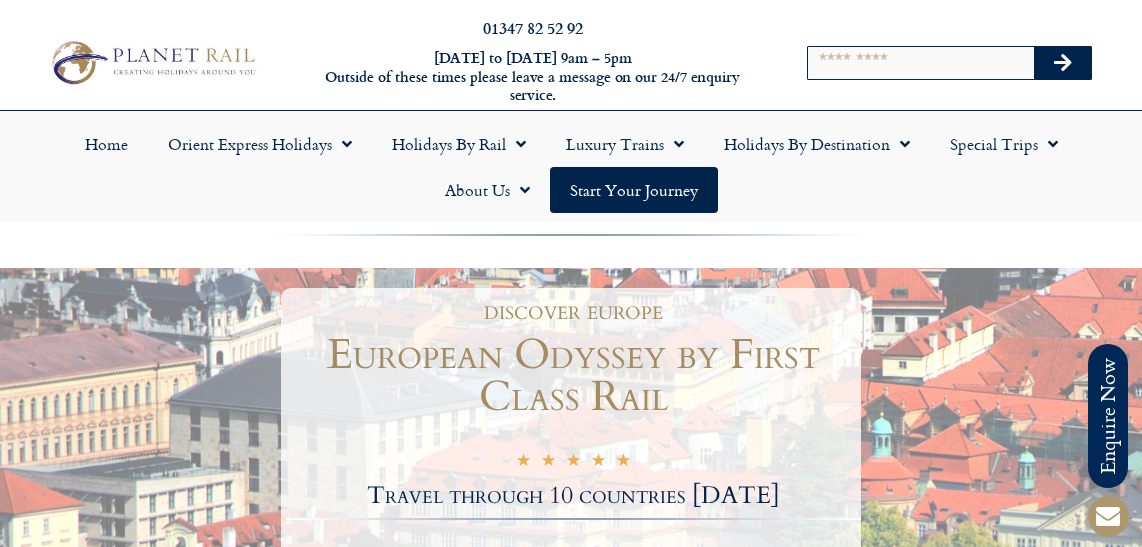 scroll, scrollTop: 0, scrollLeft: 0, axis: both 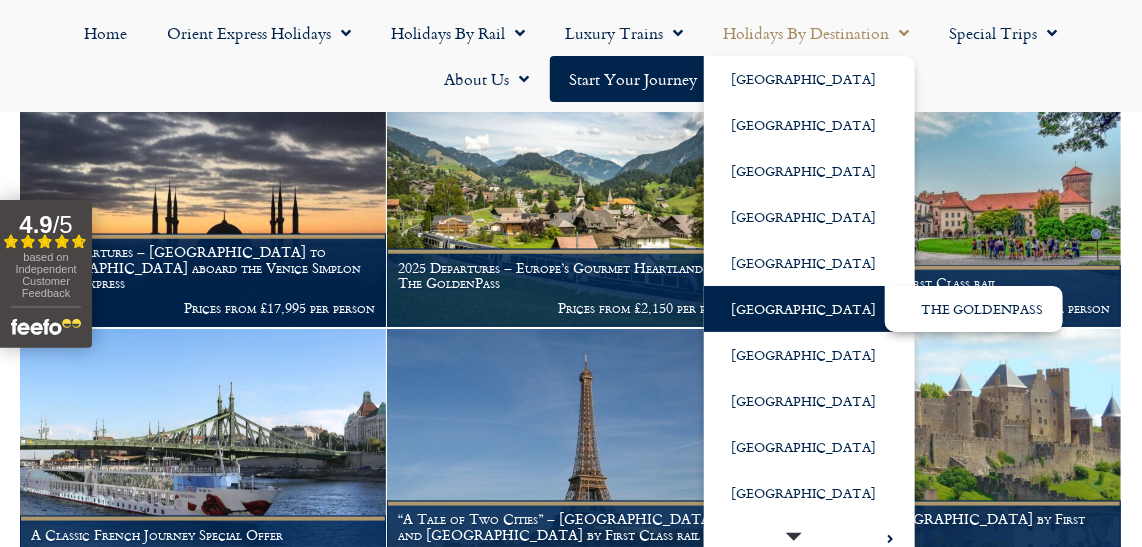 drag, startPoint x: 827, startPoint y: 303, endPoint x: 1138, endPoint y: 56, distance: 397.15237 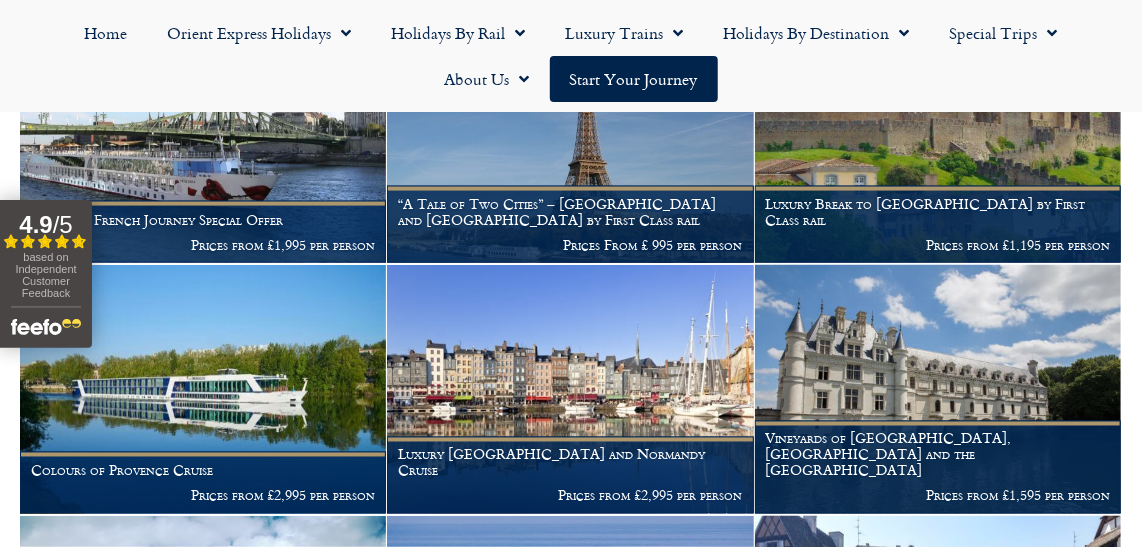 scroll, scrollTop: 976, scrollLeft: 0, axis: vertical 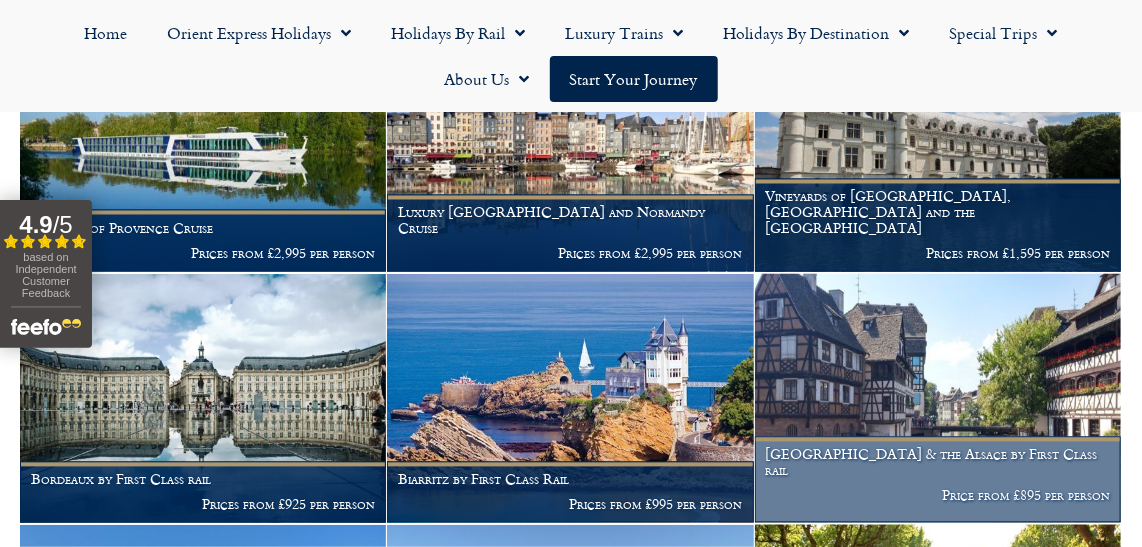 click at bounding box center [938, 398] 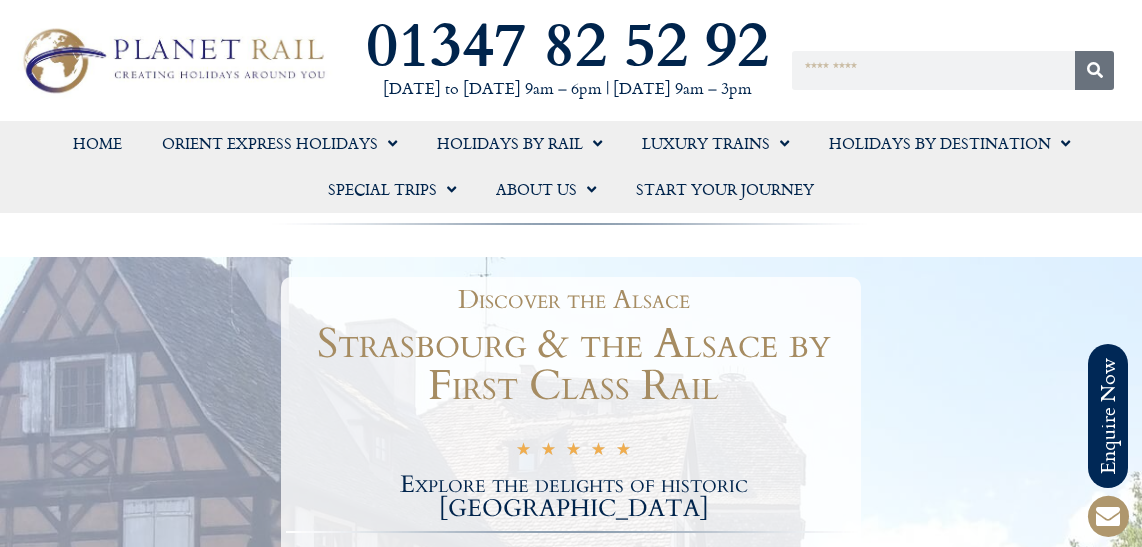 scroll, scrollTop: 0, scrollLeft: 0, axis: both 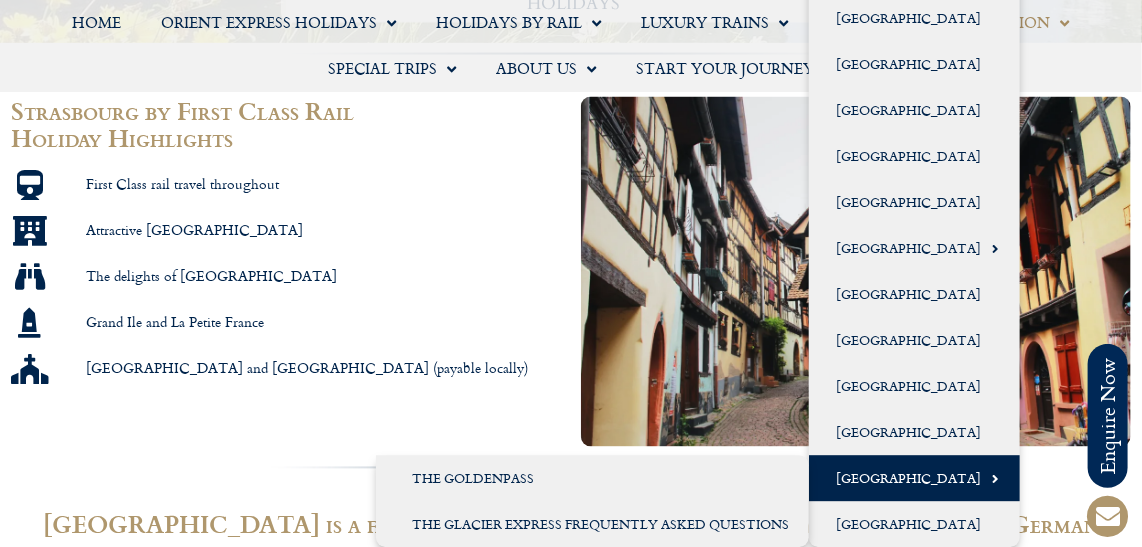 click on "[GEOGRAPHIC_DATA]" 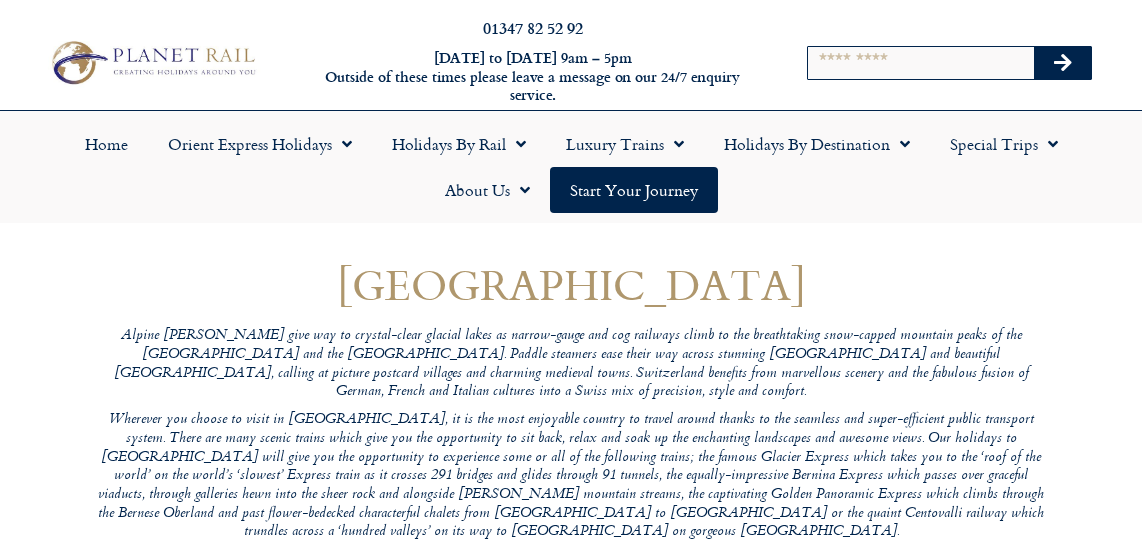 scroll, scrollTop: 0, scrollLeft: 0, axis: both 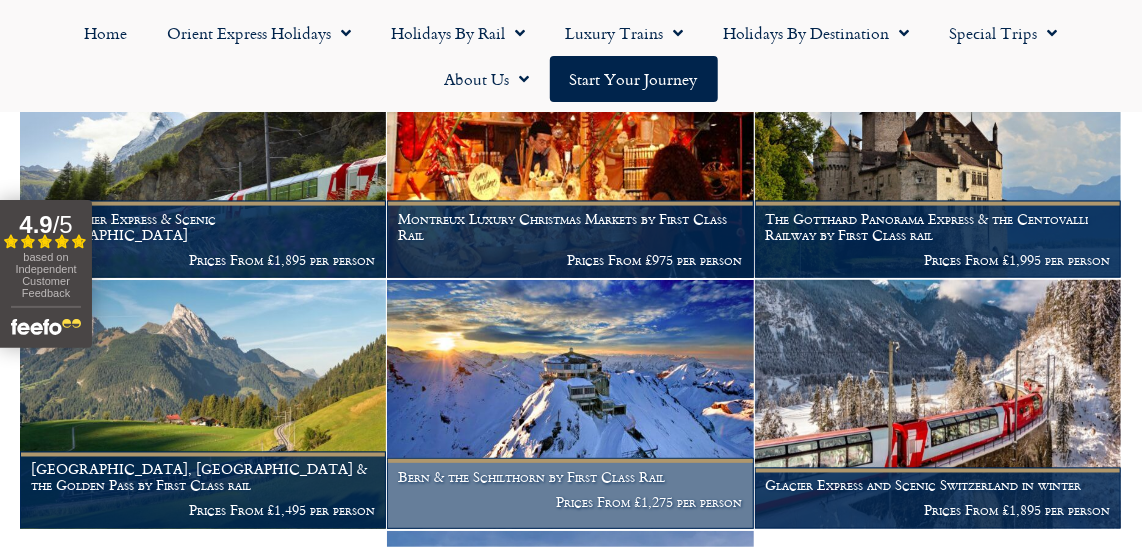 click on "Prices From £1,275 per person" at bounding box center [570, 502] 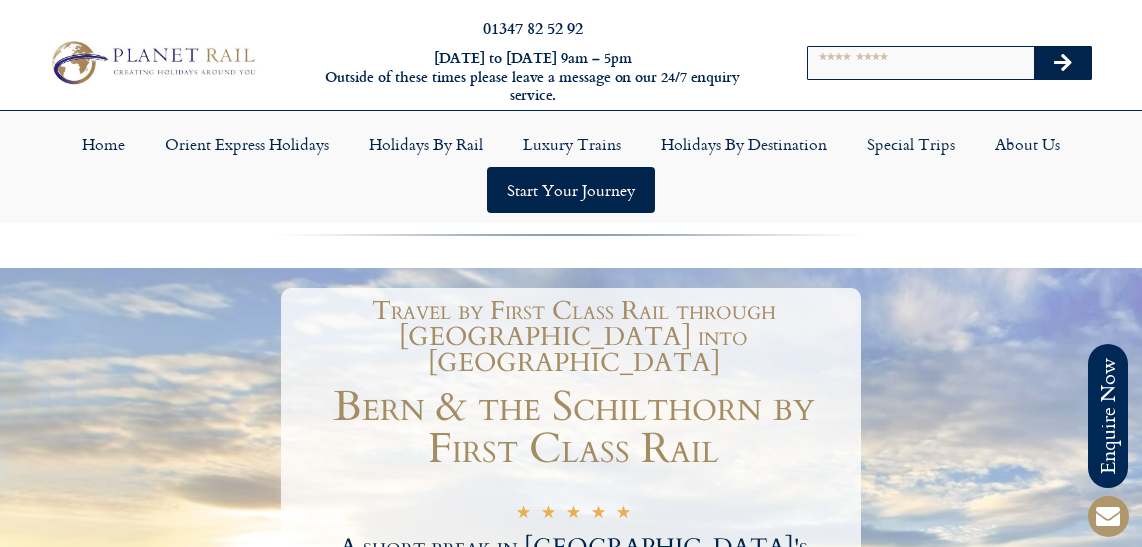 scroll, scrollTop: 0, scrollLeft: 0, axis: both 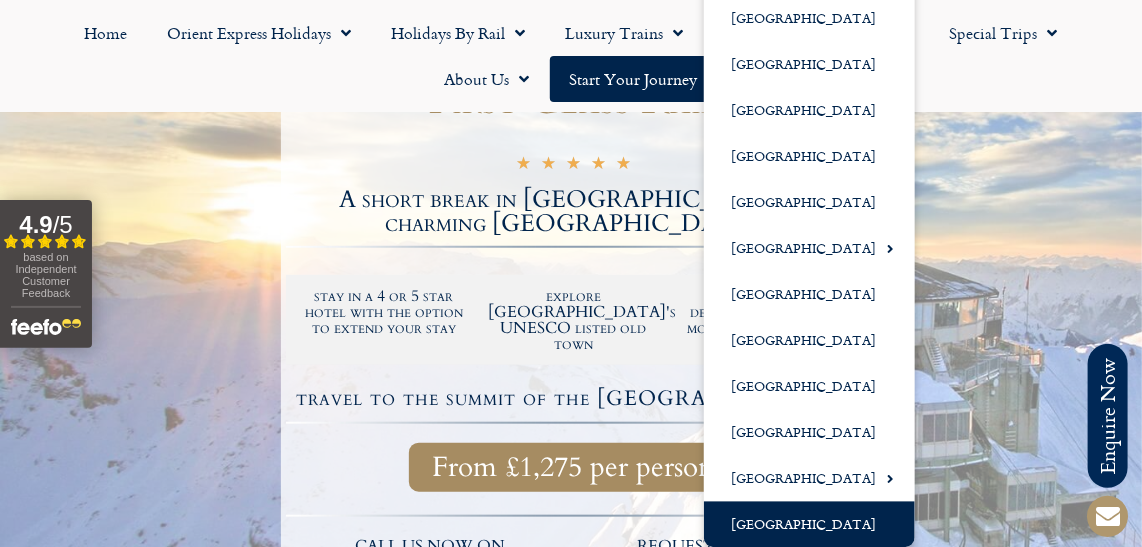 click on "[GEOGRAPHIC_DATA]" 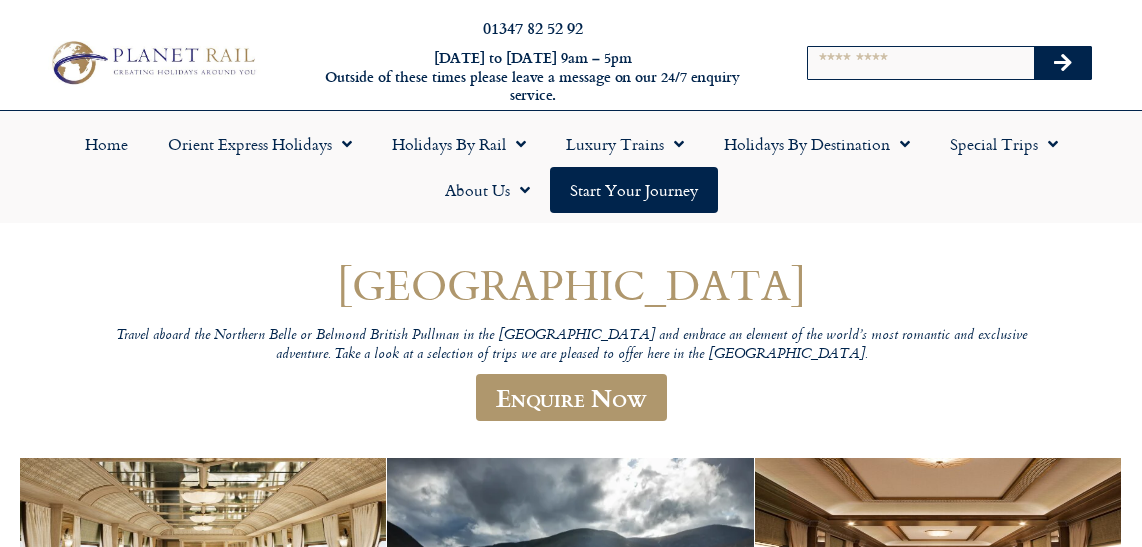 scroll, scrollTop: 0, scrollLeft: 0, axis: both 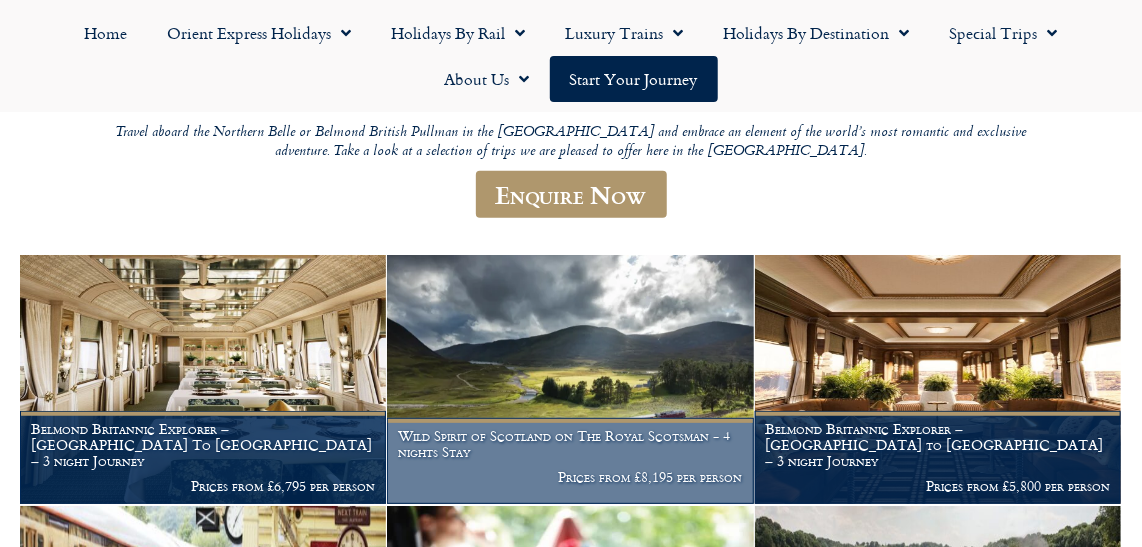 click on "Wild Spirit of Scotland on The Royal Scotsman - 4 nights Stay" at bounding box center [570, 444] 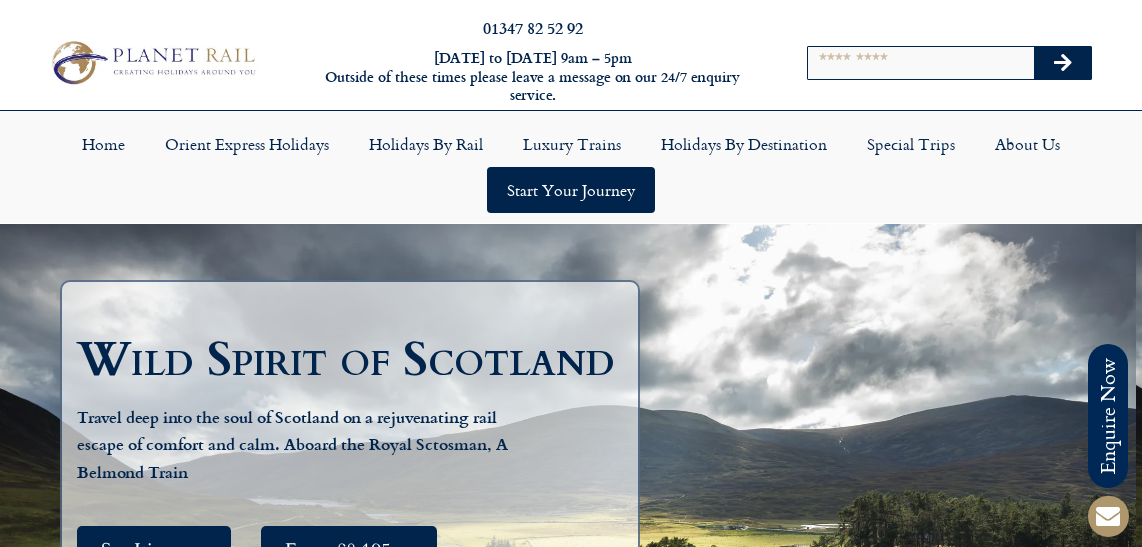 scroll, scrollTop: 0, scrollLeft: 0, axis: both 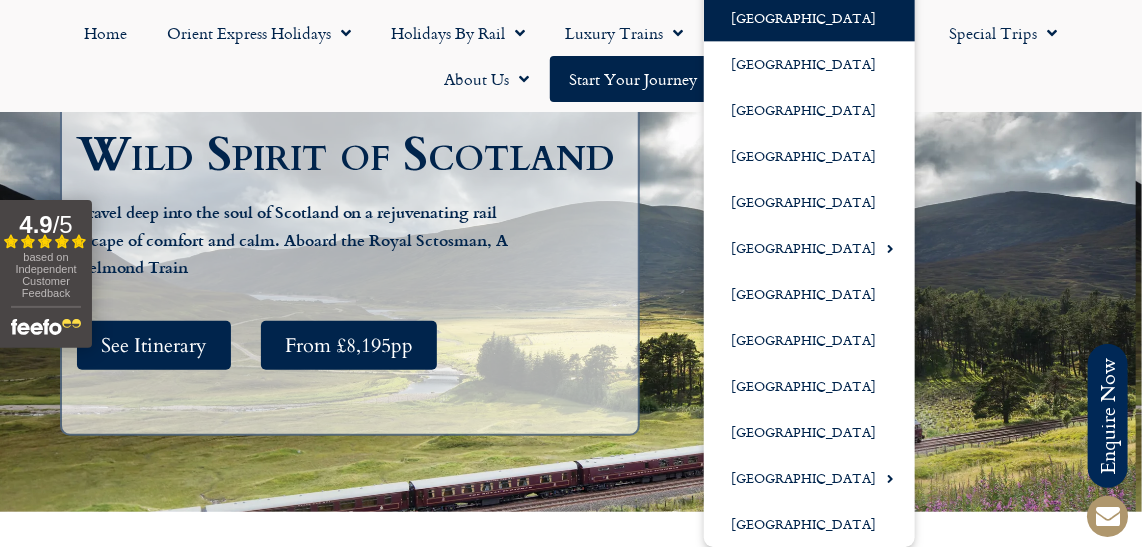 click on "[GEOGRAPHIC_DATA]" 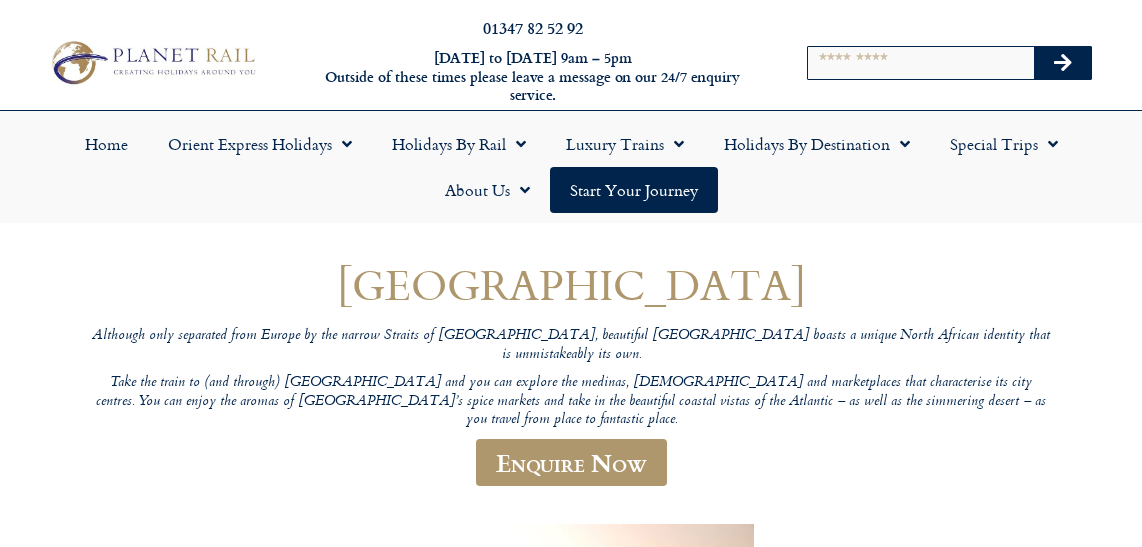 scroll, scrollTop: 0, scrollLeft: 0, axis: both 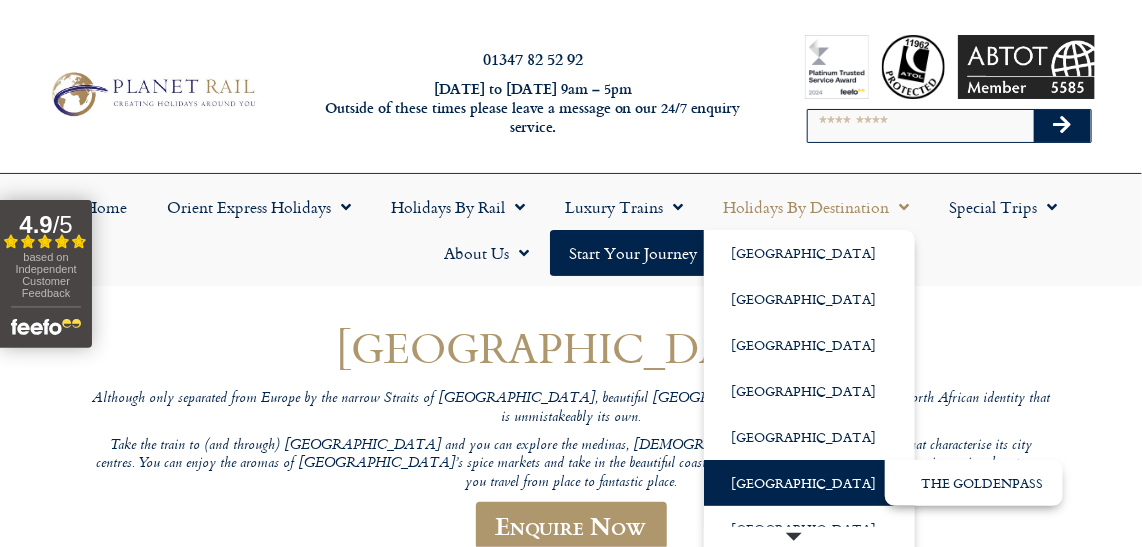 click 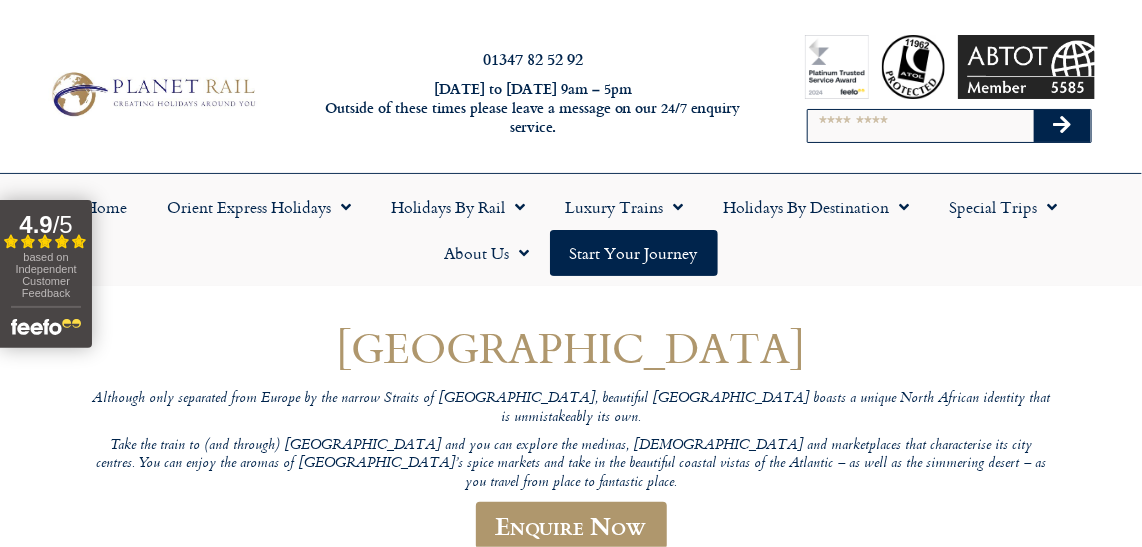click on "Morocco
Although only separated from Europe by the narrow Straits of Gibraltar, beautiful Morocco boasts a unique North African identity that is unmistakeably its own.
Take the train to (and through) Morocco and you can explore the medinas, mosques and marketplaces that characterise its city centres. You can enjoy the aromas of Marrakesh’s spice markets and take in the beautiful coastal vistas of the Atlantic – as well as the simmering desert – as you travel from place to fantastic place.
Enquire Now" at bounding box center [571, 446] 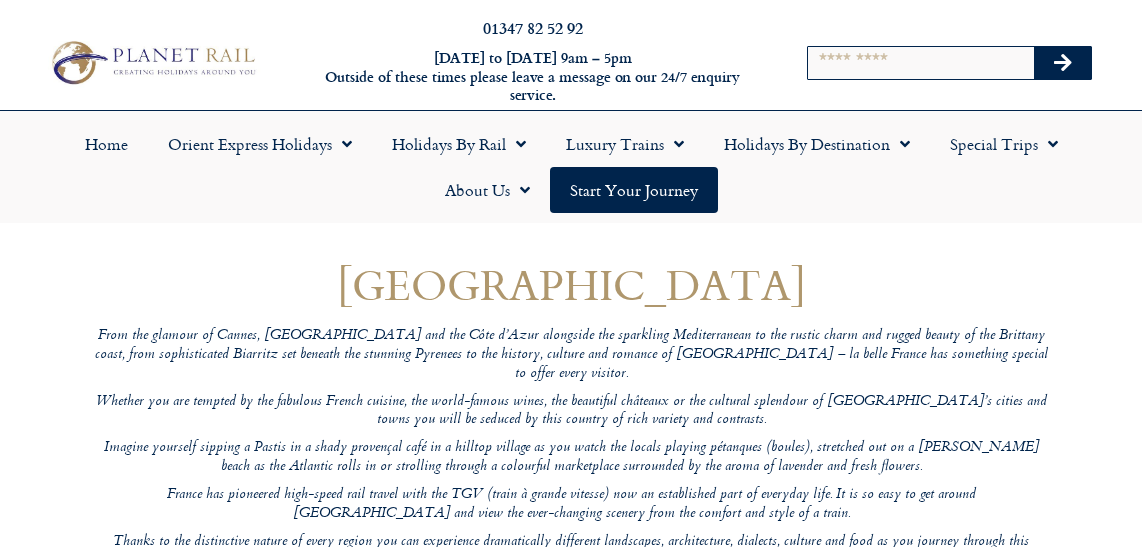 scroll, scrollTop: 0, scrollLeft: 0, axis: both 